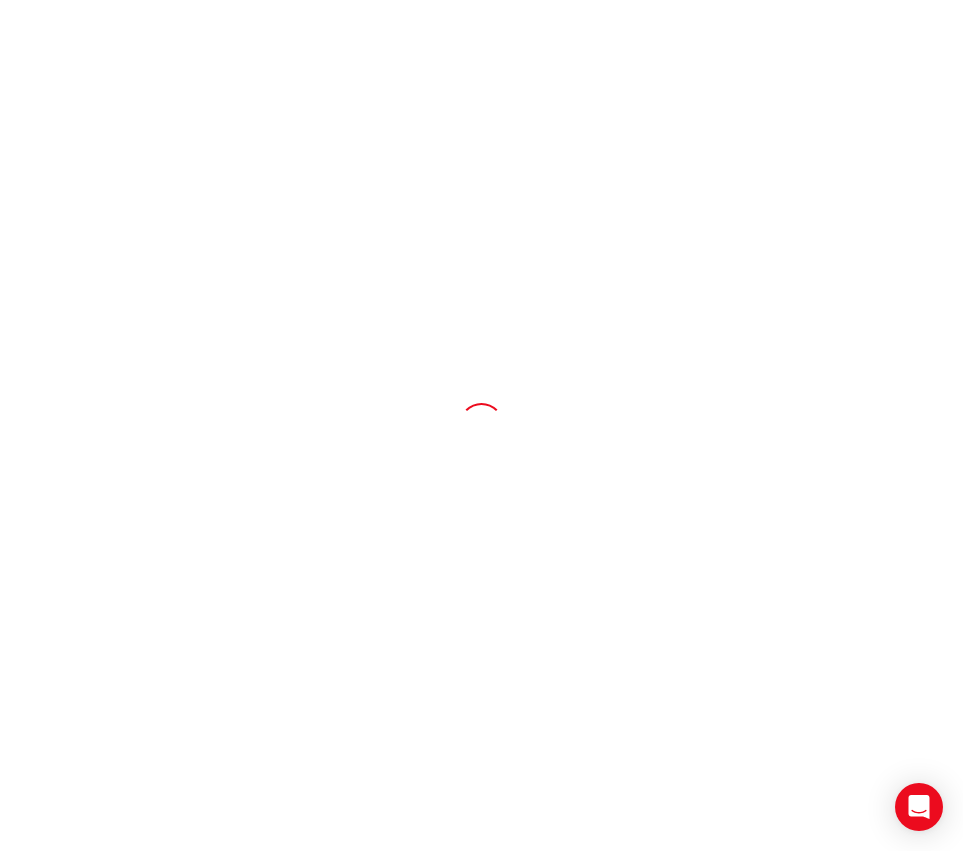 scroll, scrollTop: 0, scrollLeft: 0, axis: both 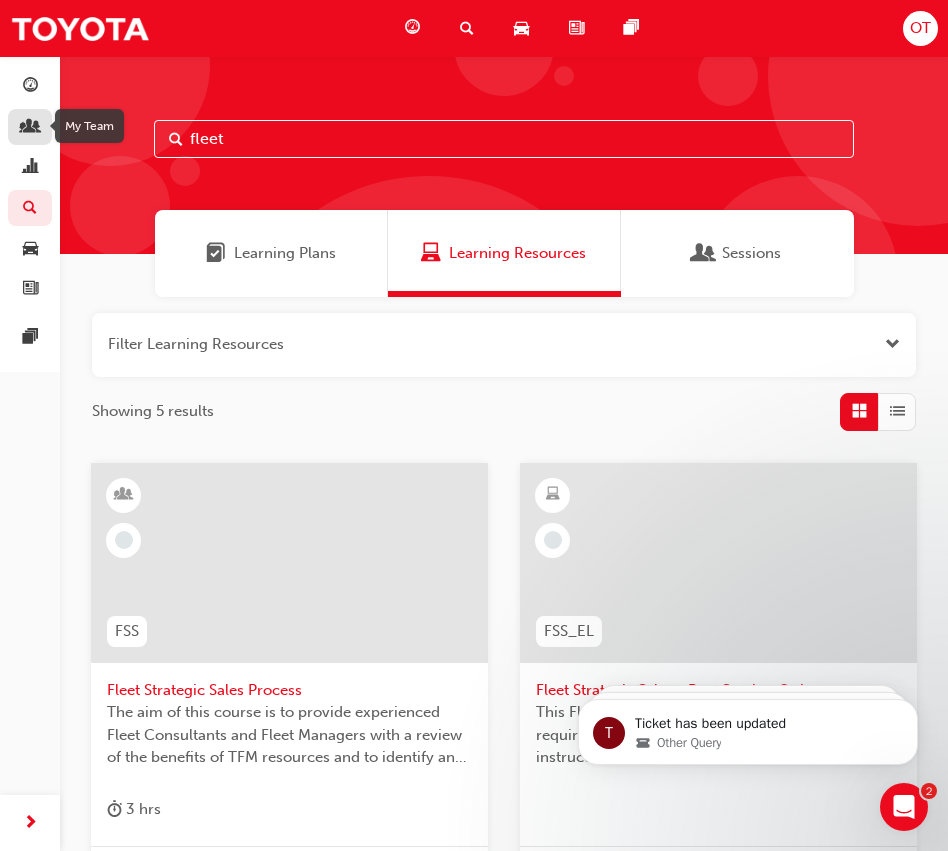 click at bounding box center [30, 128] 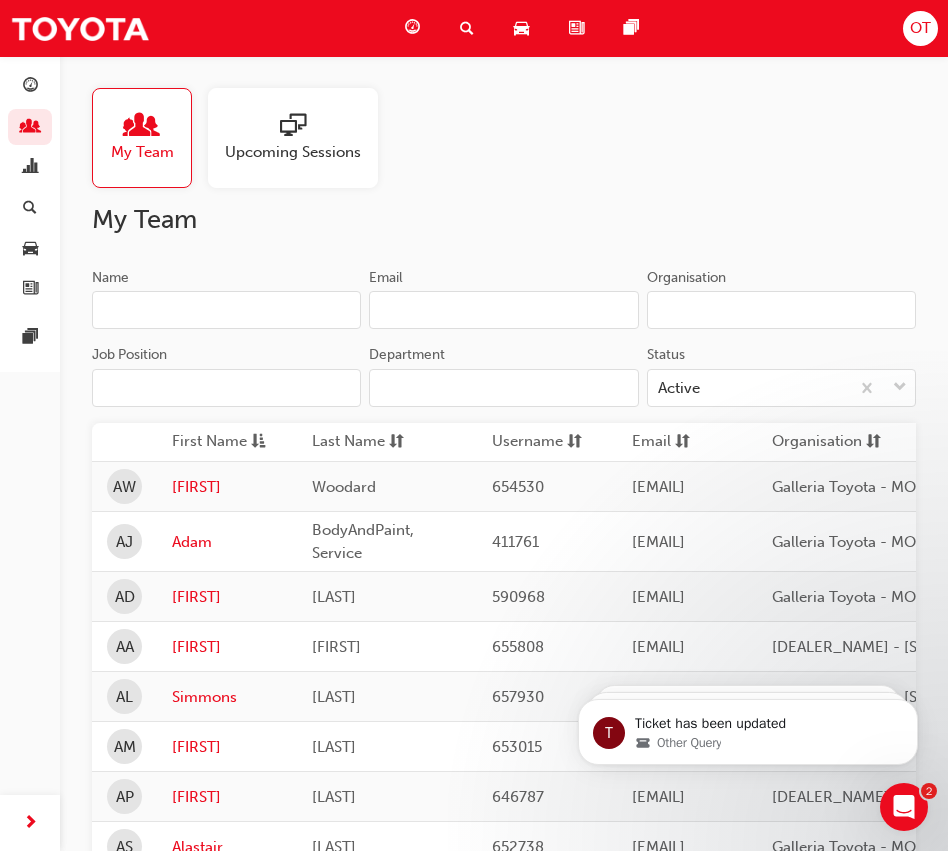 click on "Name" at bounding box center (226, 310) 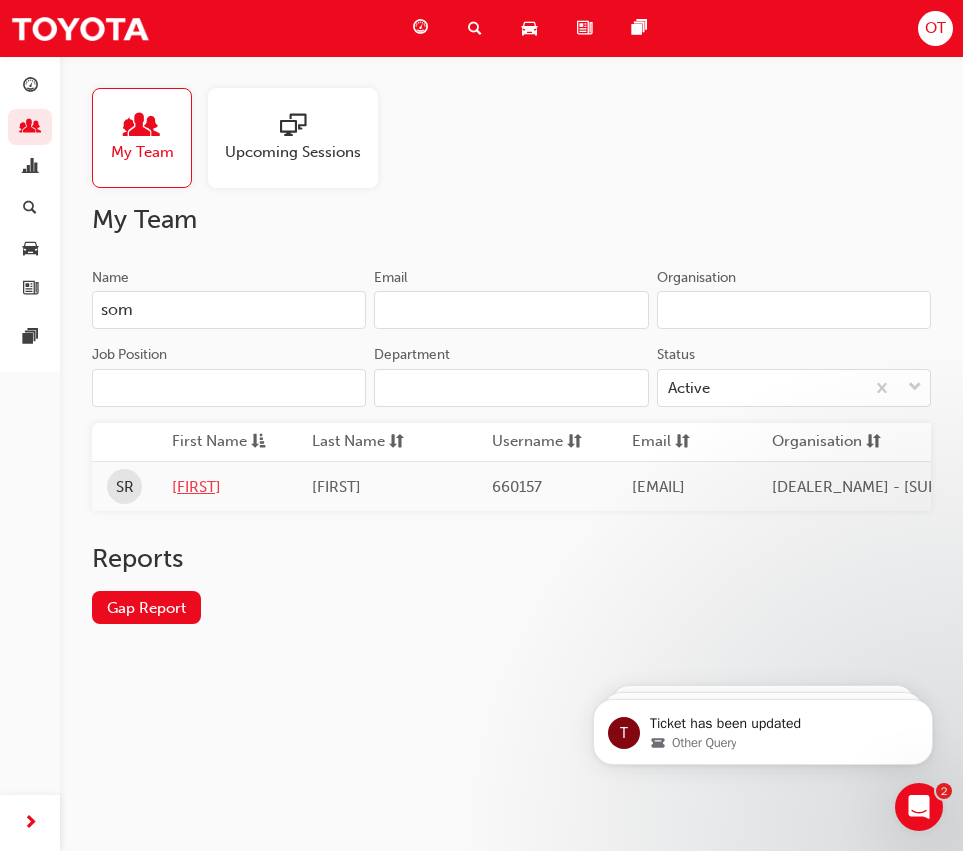 type on "som" 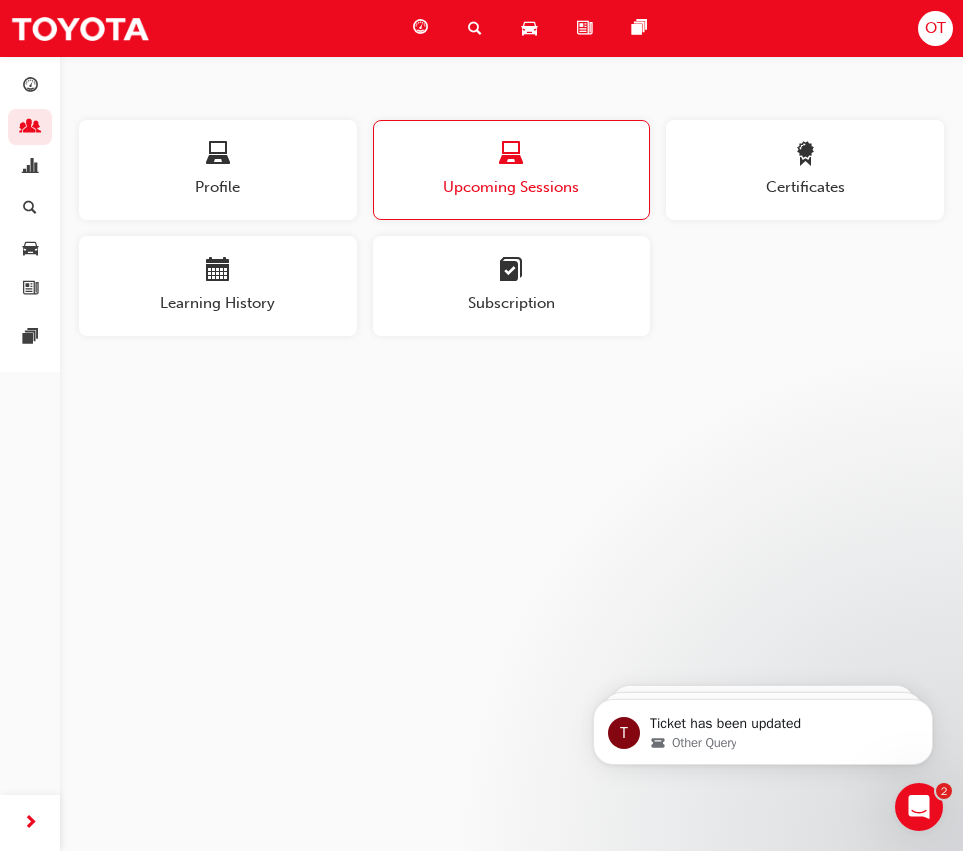 click at bounding box center (475, 28) 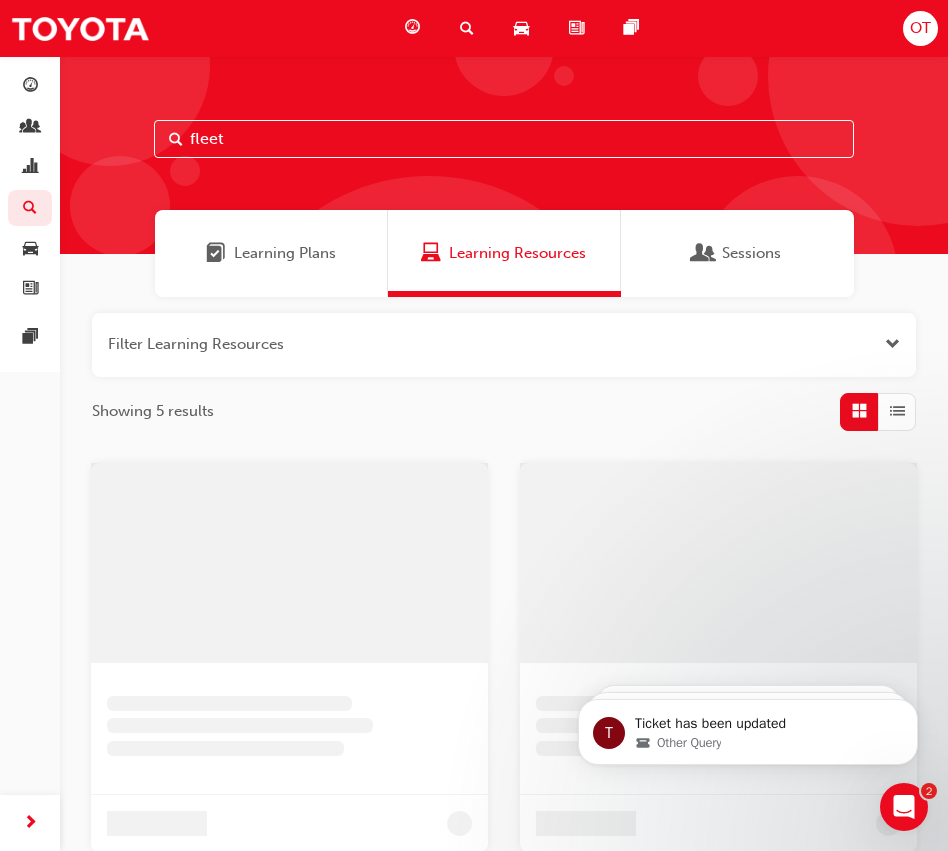 click on "fleet" at bounding box center [504, 139] 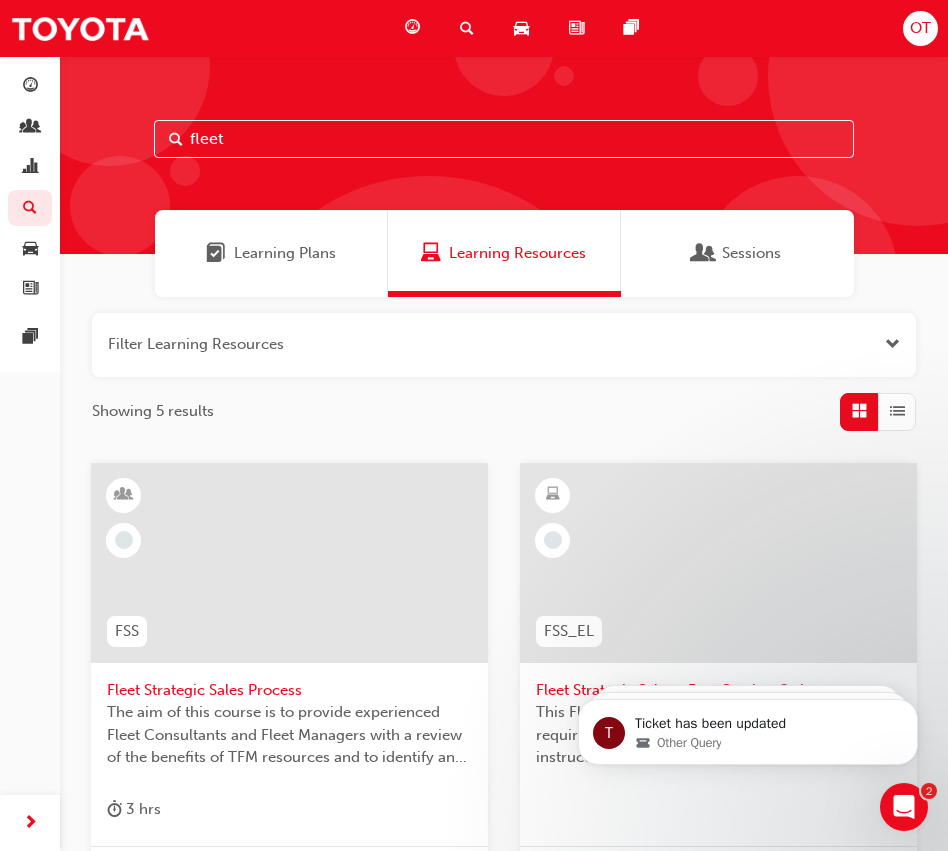 drag, startPoint x: 394, startPoint y: 138, endPoint x: -6, endPoint y: 64, distance: 406.7874 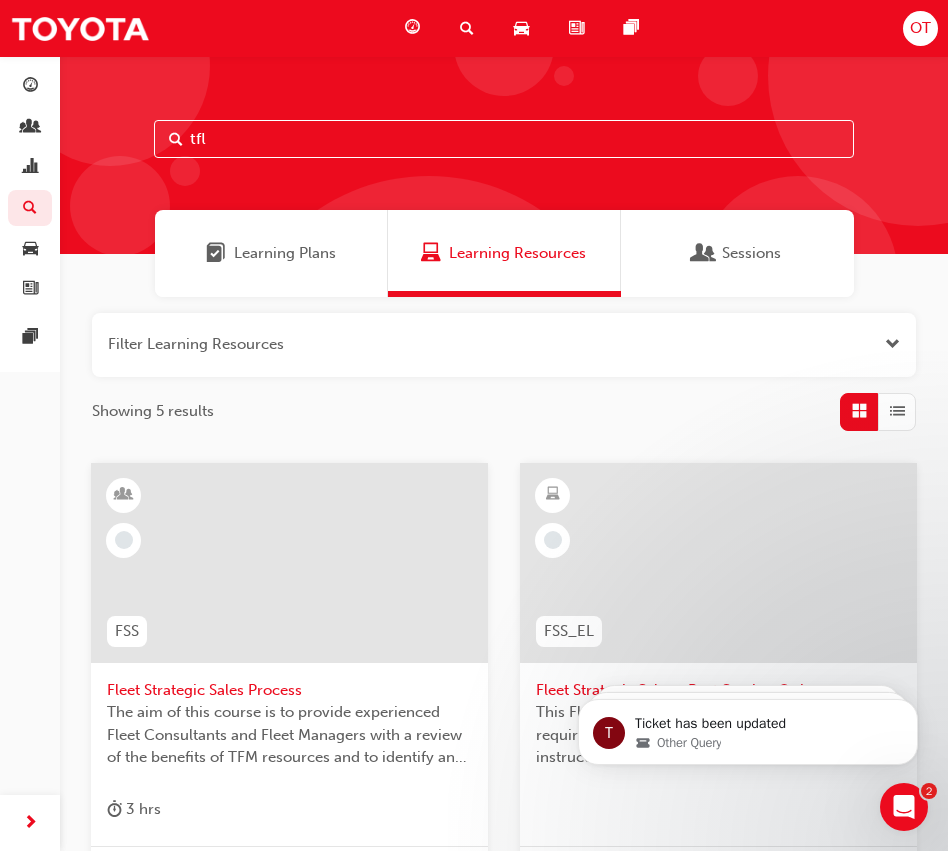 type on "tfl" 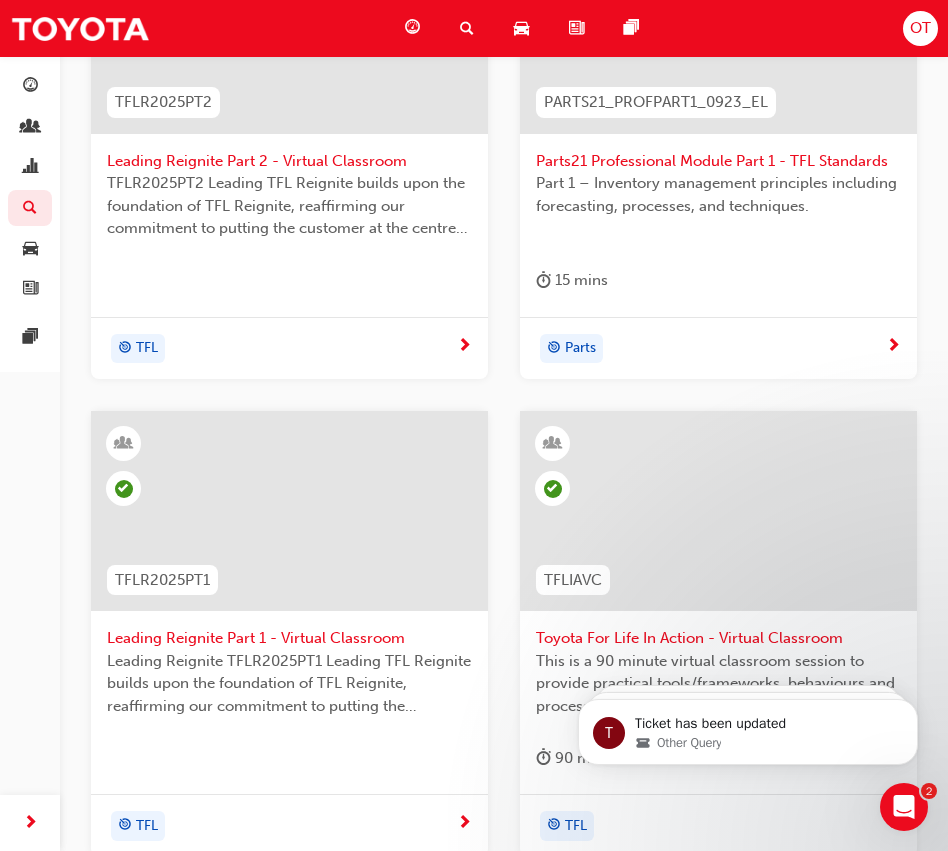 scroll, scrollTop: 729, scrollLeft: 0, axis: vertical 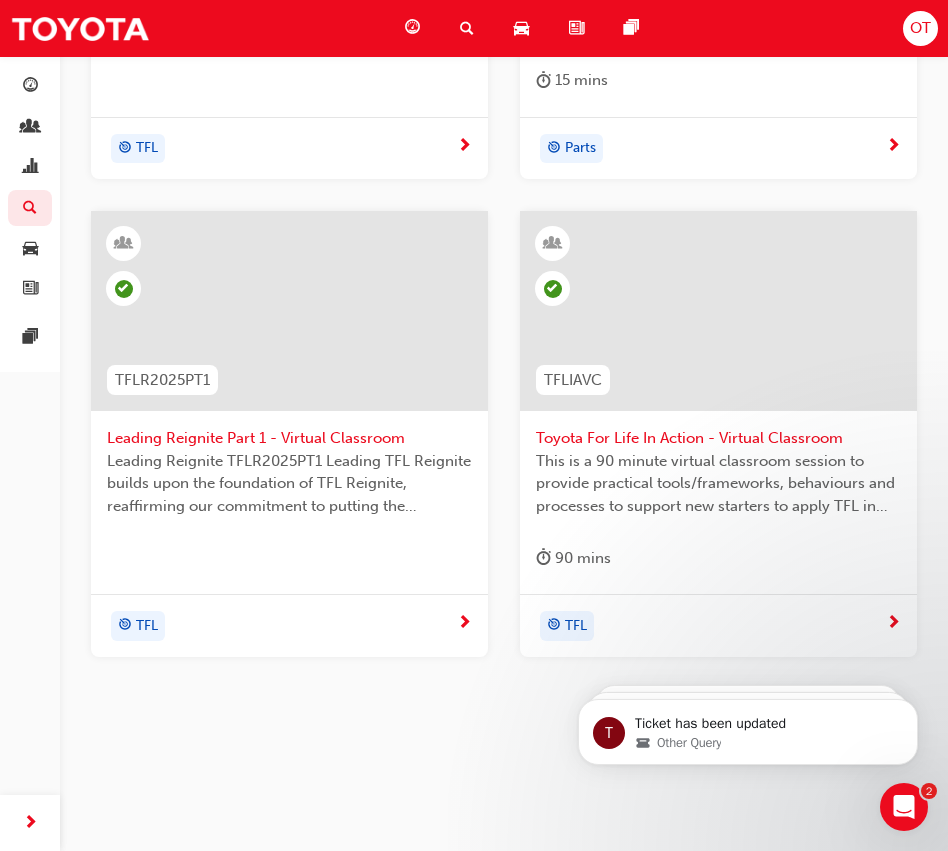 click on "Toyota For Life In Action - Virtual Classroom" at bounding box center [718, 438] 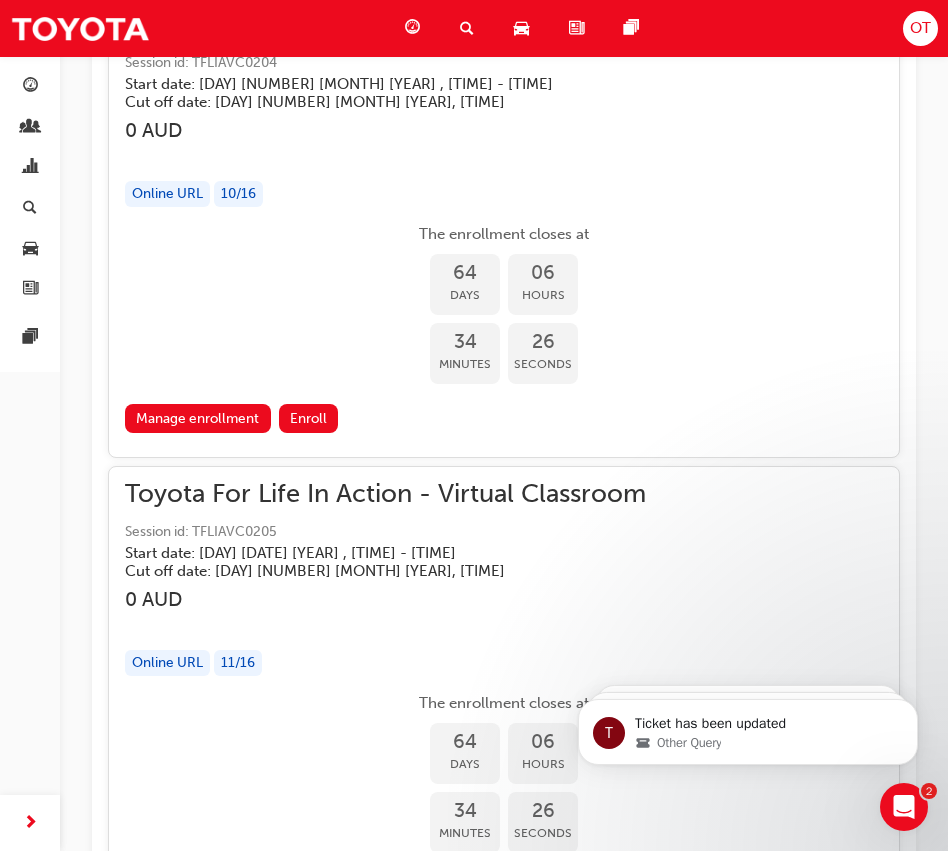 scroll, scrollTop: 38390, scrollLeft: 0, axis: vertical 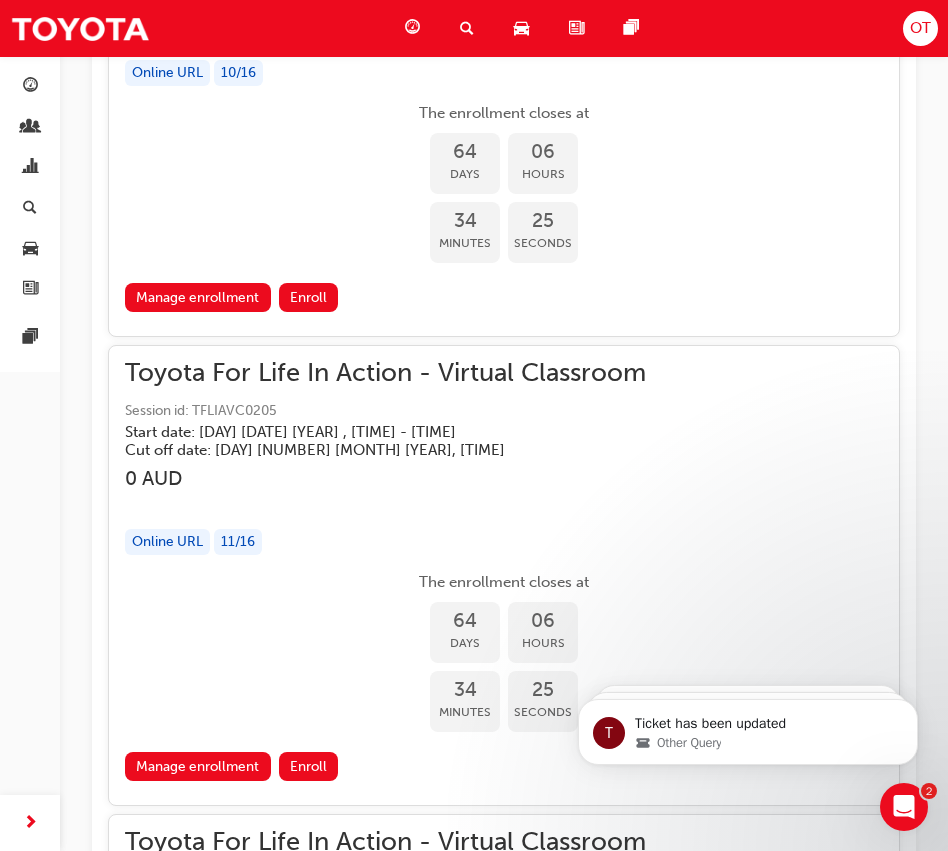 click on "Toyota For Life In Action - Virtual Classroom Session id: TFLIAVC0205 Start date:   [DAY] [NUMBER] [MONTH] [YEAR] , [TIME] - [TIME]   Cut off date:   [DAY] [NUMBER] [MONTH] [YEAR], [TIME]" at bounding box center (504, 410) 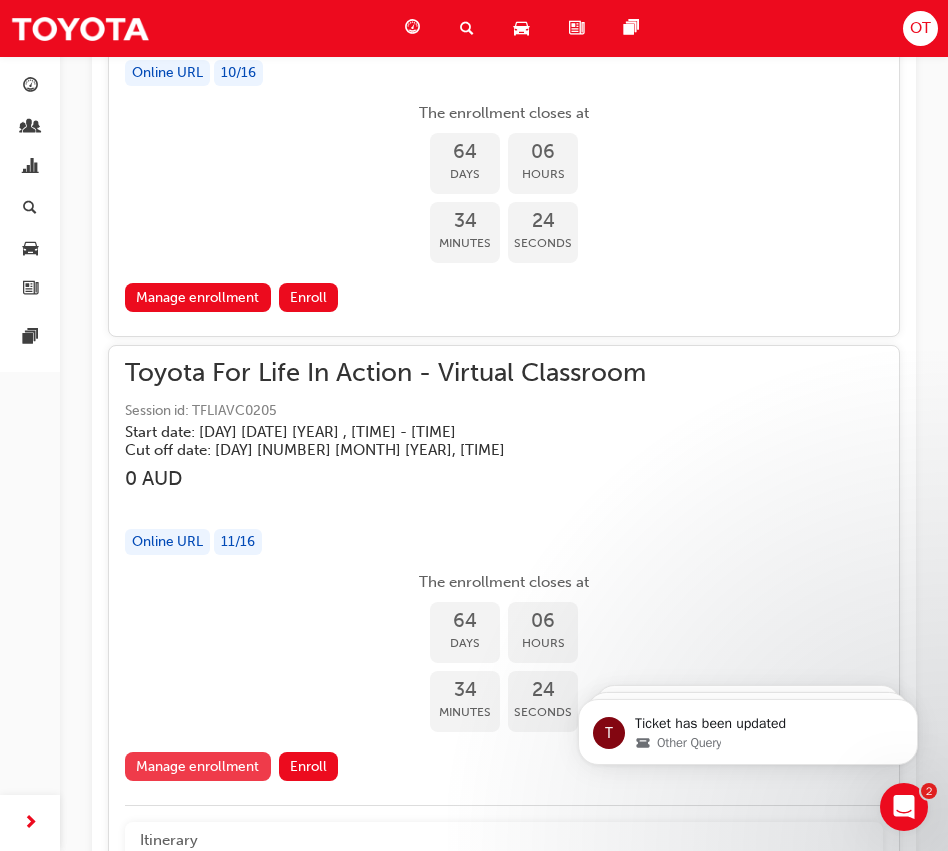 click on "Manage enrollment" at bounding box center [198, 766] 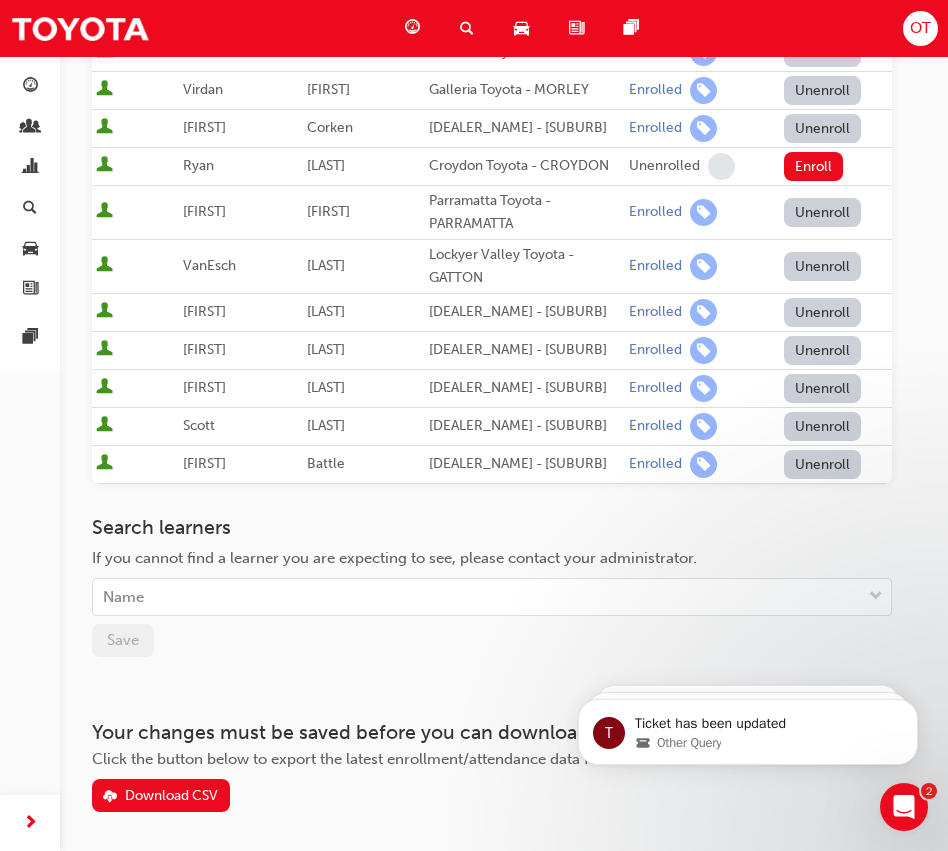 scroll, scrollTop: 577, scrollLeft: 0, axis: vertical 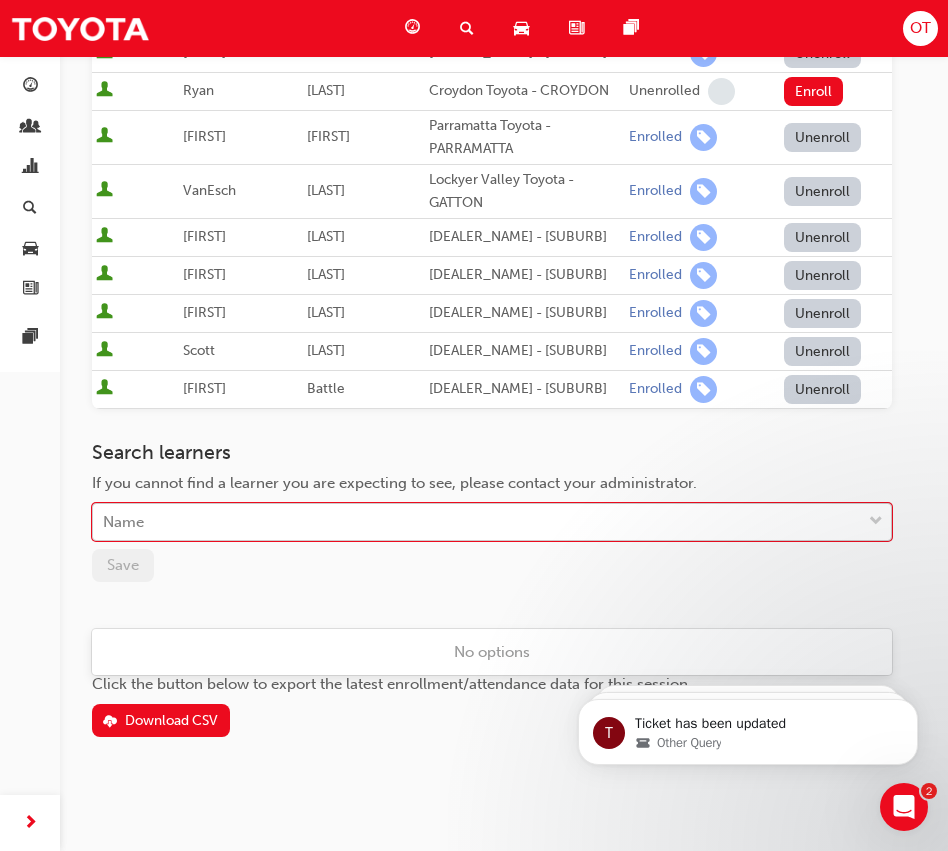 click on "Name" at bounding box center [477, 522] 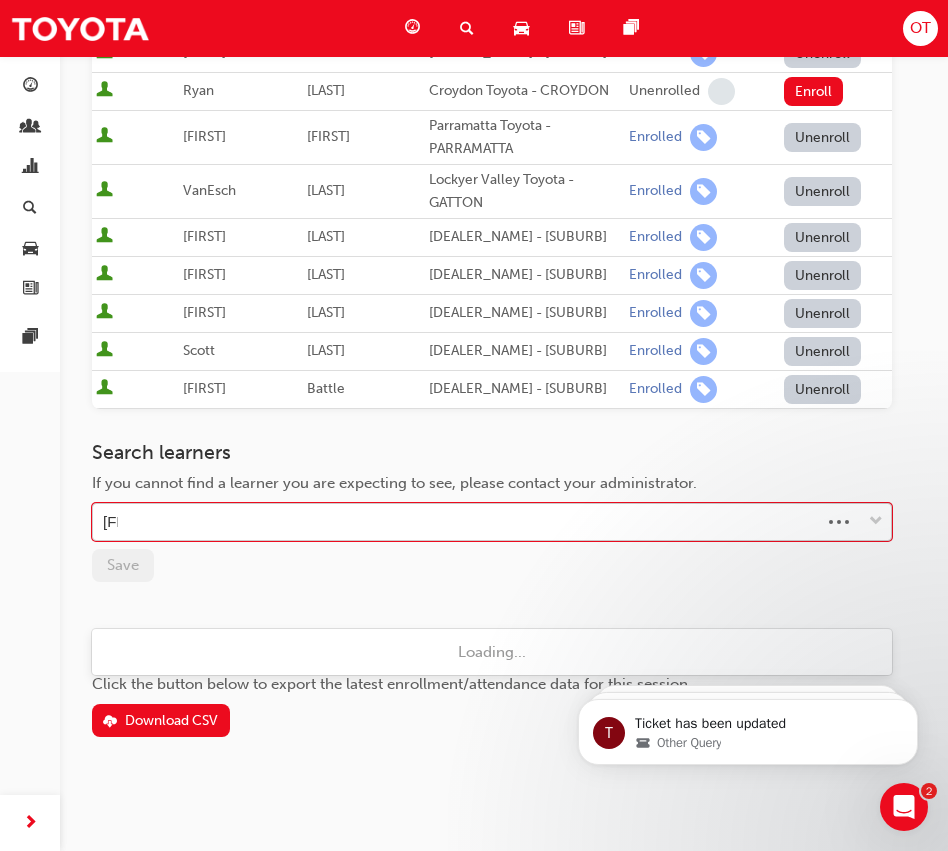 type on "[FIRST]" 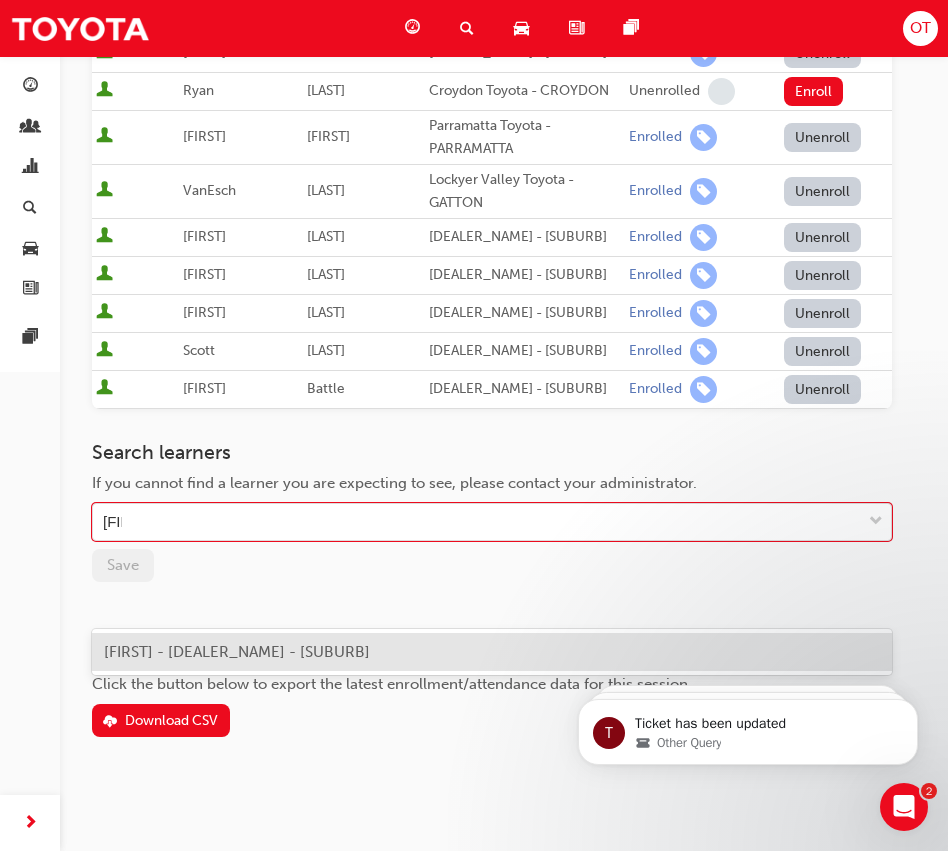 click on "[FIRST] - [DEALER_NAME] - [SUBURB]" at bounding box center (237, 652) 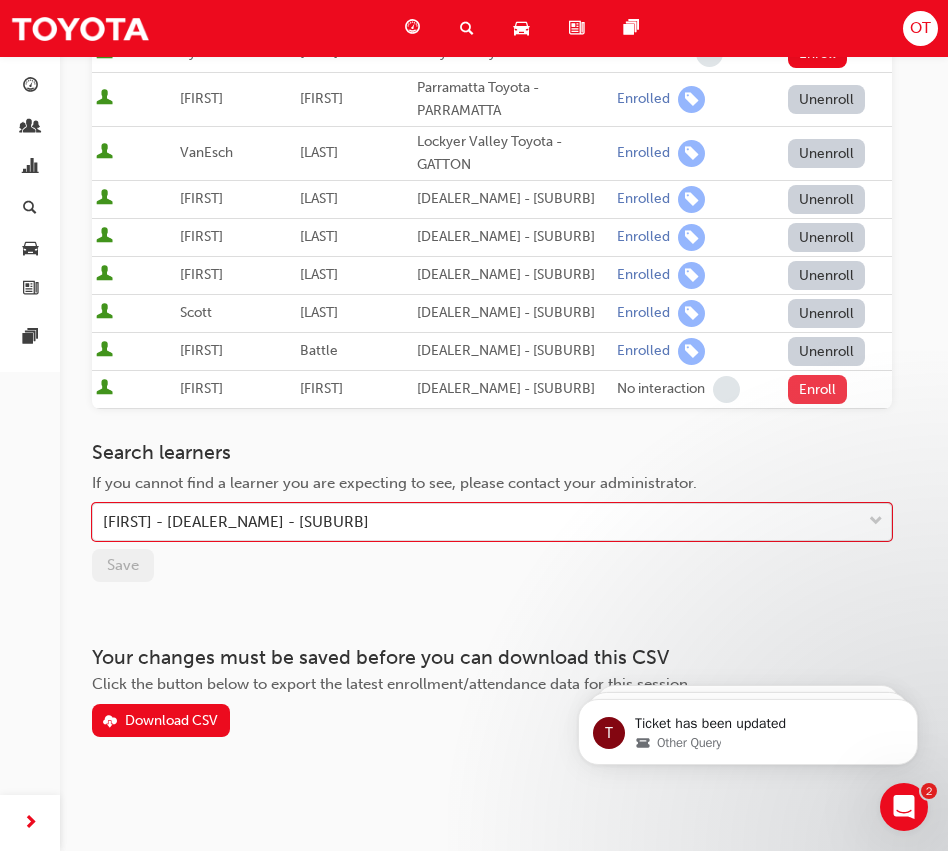 click on "Enroll" at bounding box center (818, 389) 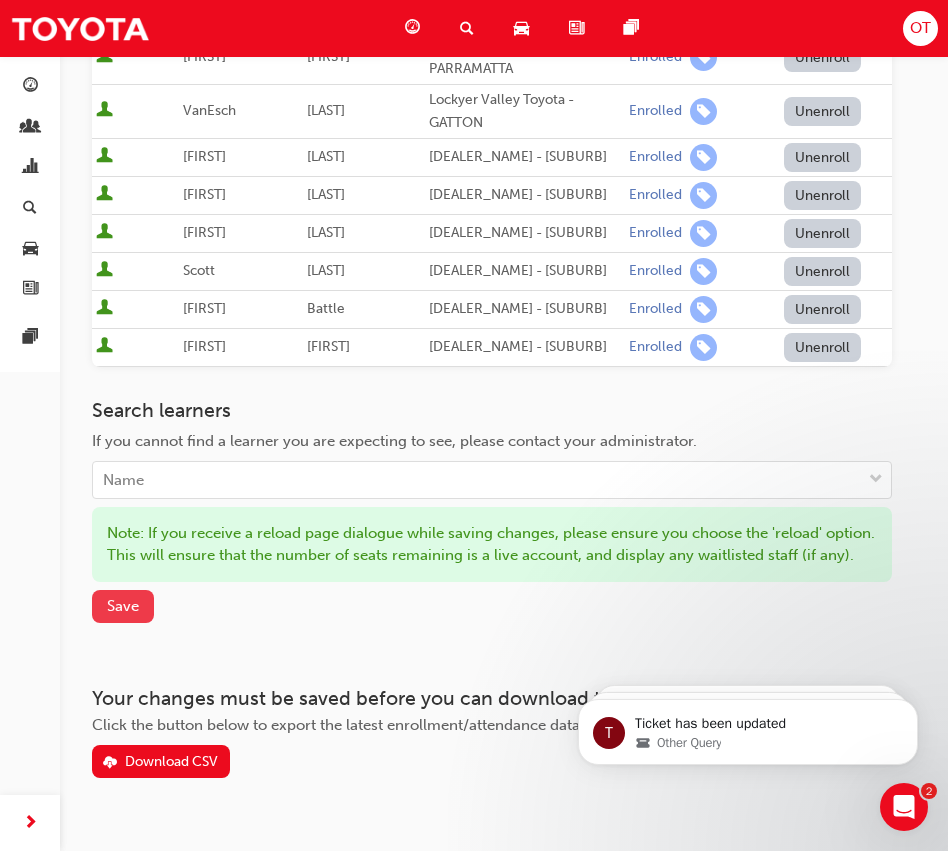 click on "Save" at bounding box center (123, 606) 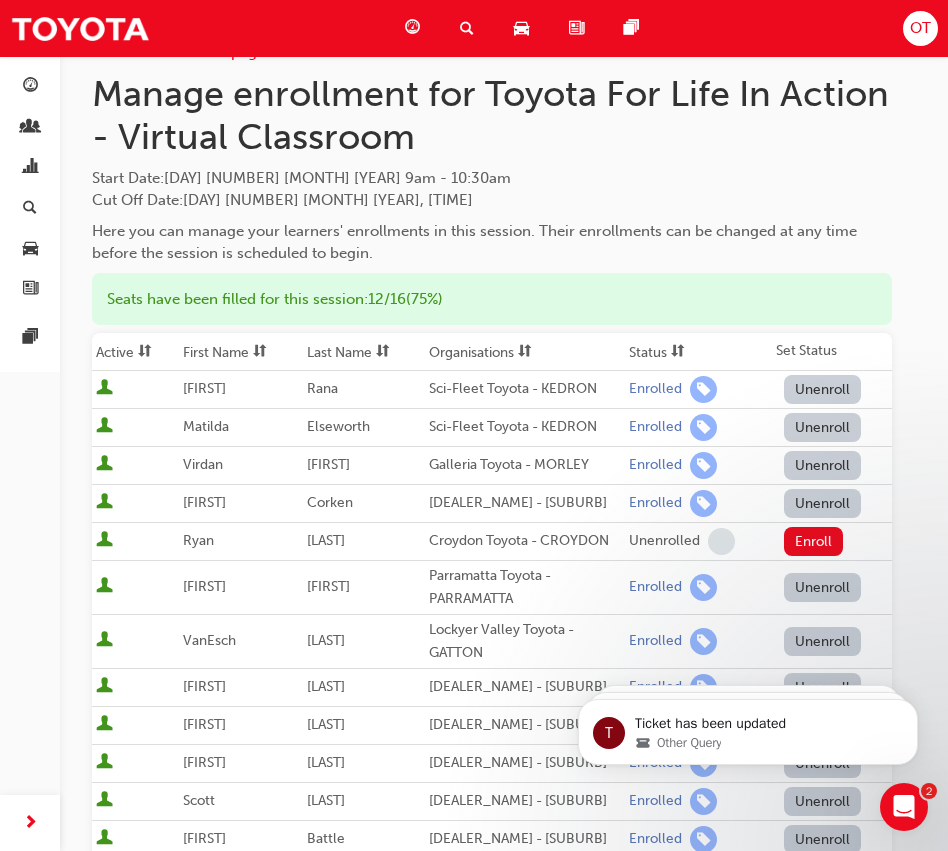 scroll, scrollTop: 0, scrollLeft: 0, axis: both 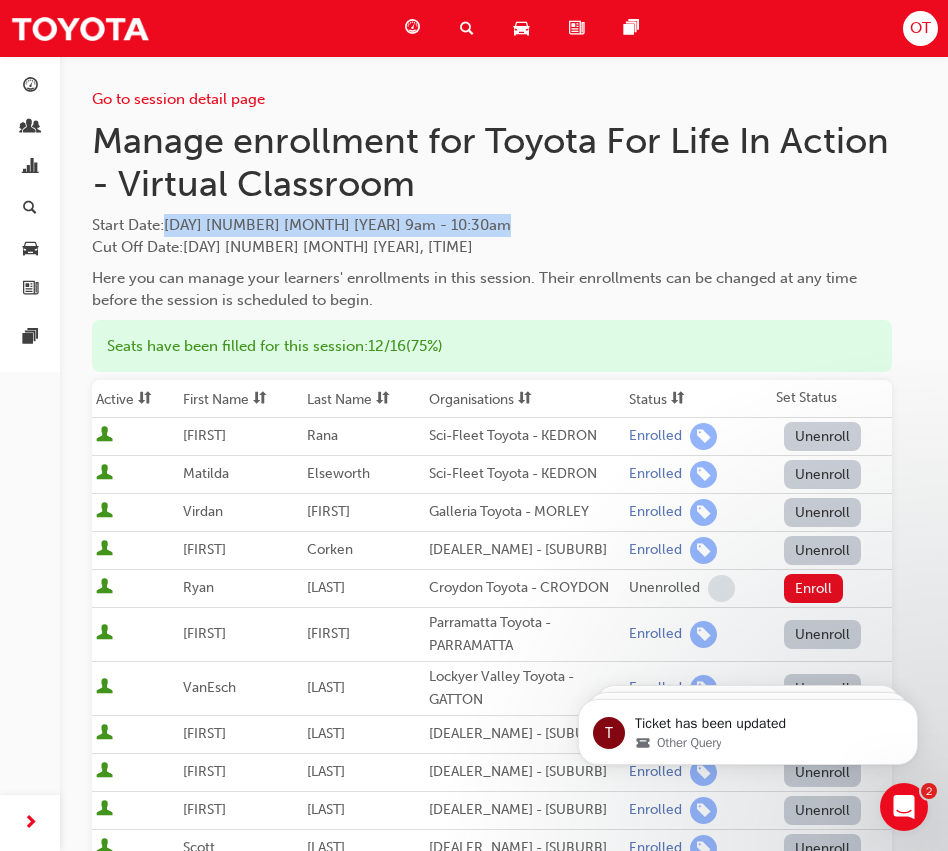 drag, startPoint x: 169, startPoint y: 220, endPoint x: 392, endPoint y: 225, distance: 223.05605 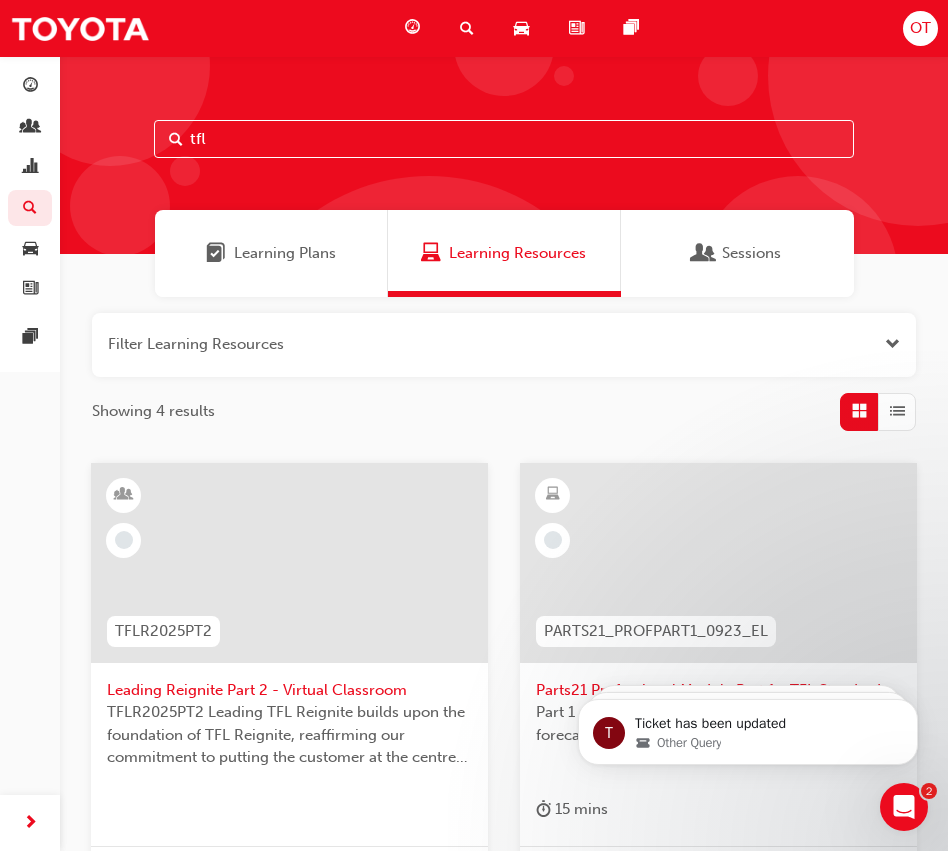 drag, startPoint x: 428, startPoint y: 145, endPoint x: 112, endPoint y: 112, distance: 317.7184 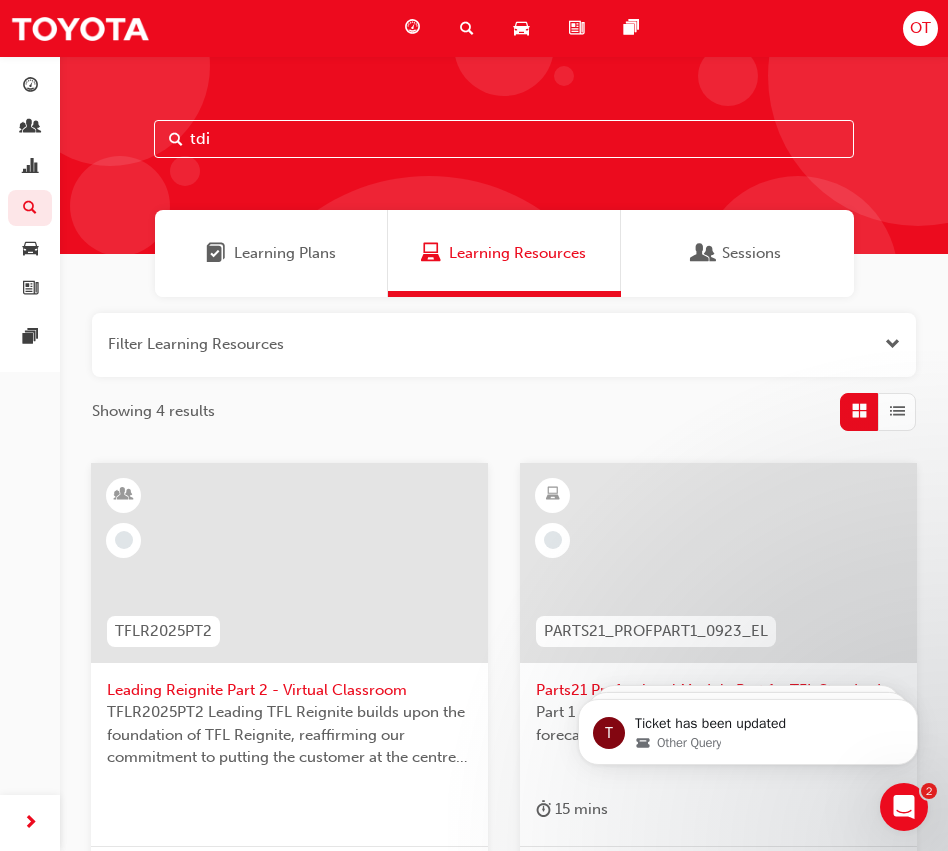 type on "tdi" 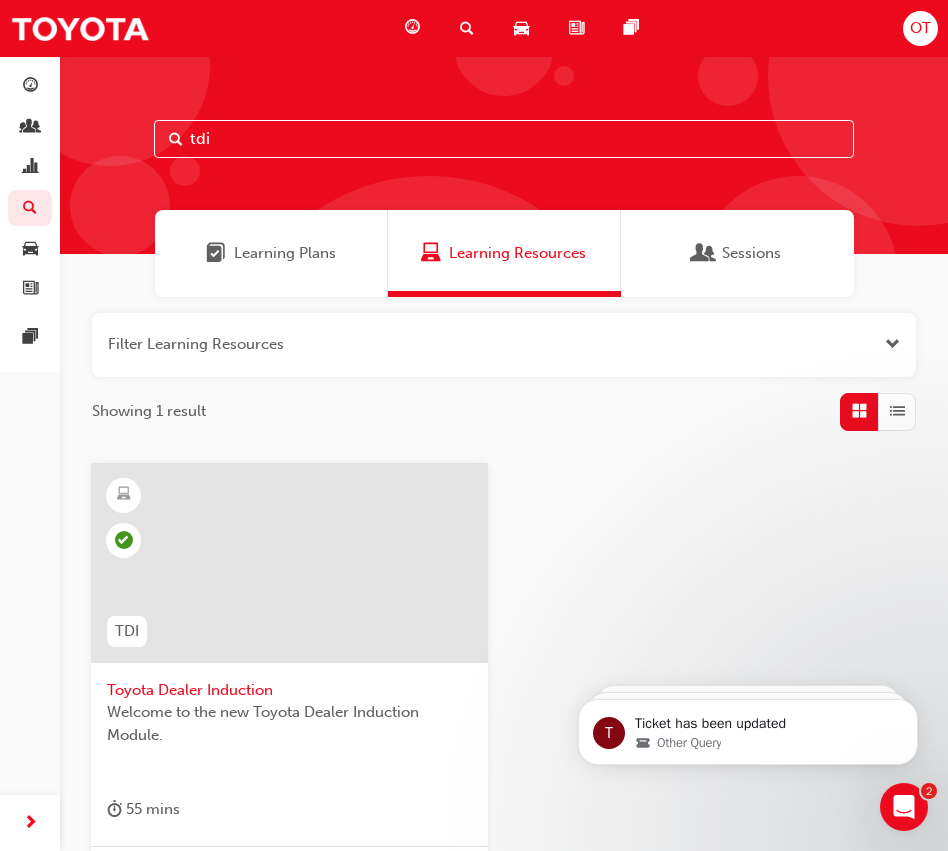 drag, startPoint x: 716, startPoint y: 519, endPoint x: 718, endPoint y: 509, distance: 10.198039 